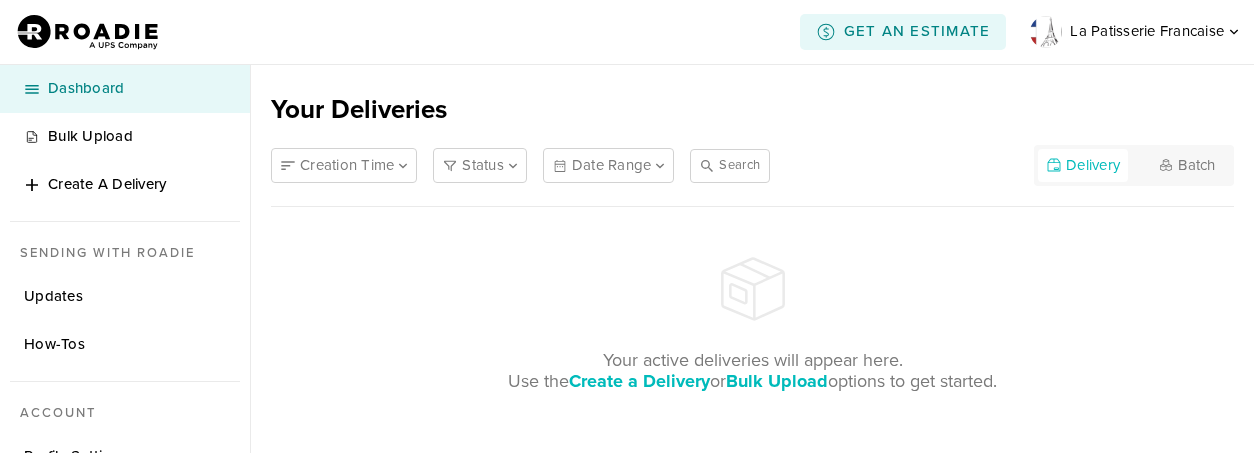 scroll, scrollTop: 0, scrollLeft: 0, axis: both 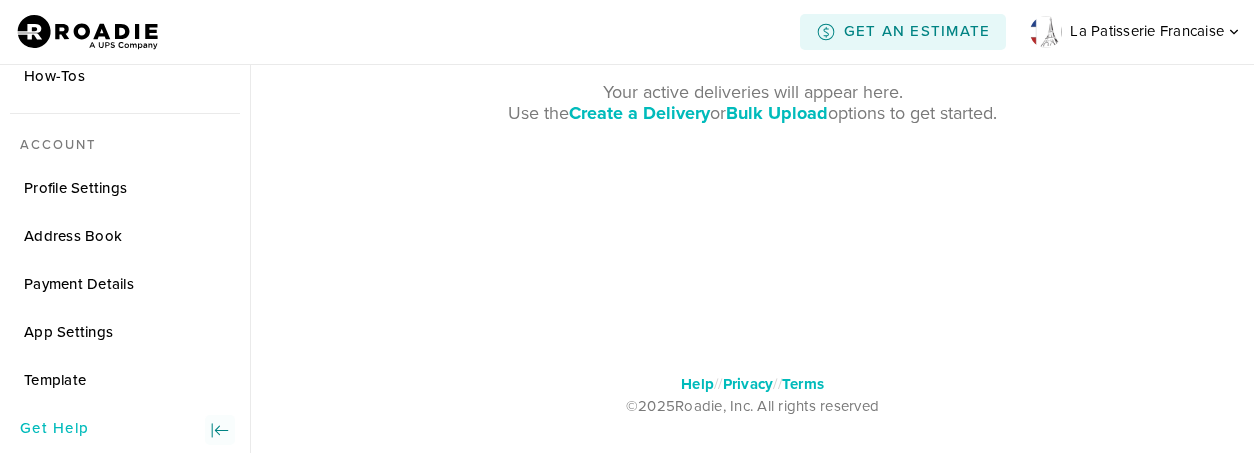 click at bounding box center (220, 430) 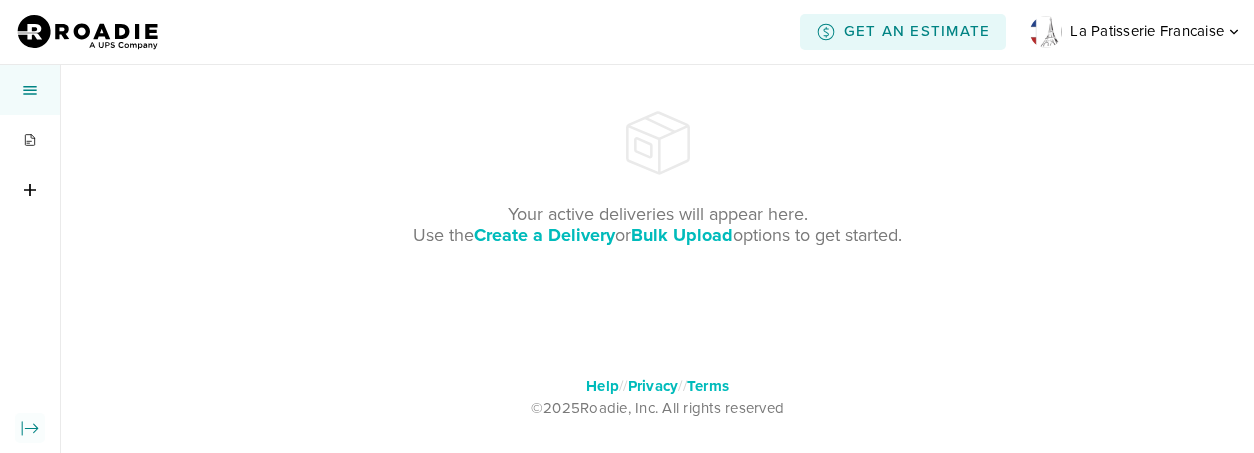 click at bounding box center (30, 428) 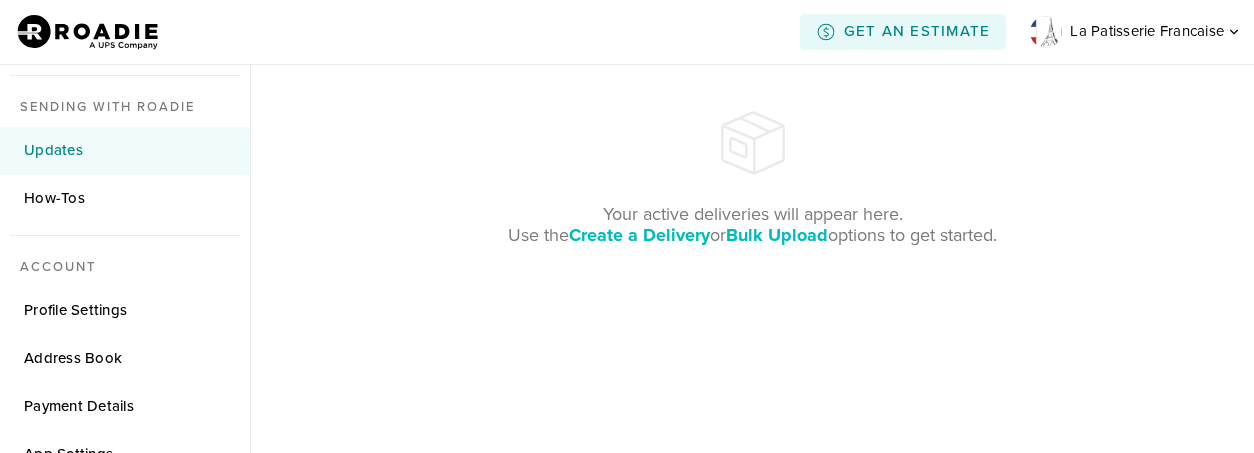 scroll, scrollTop: 0, scrollLeft: 0, axis: both 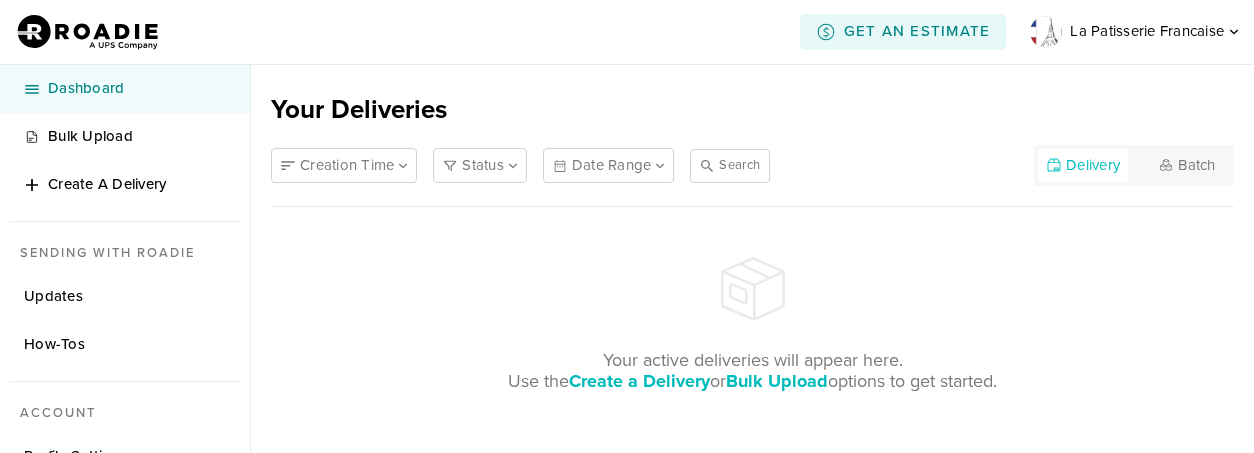 click on "Dashboard" at bounding box center (137, 88) 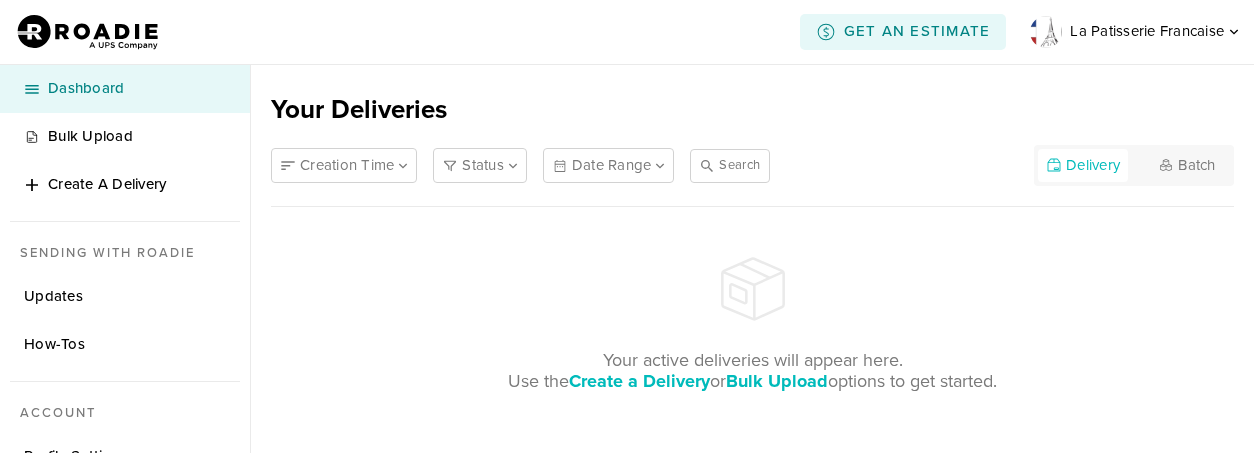 click on "Date Range" at bounding box center (612, 165) 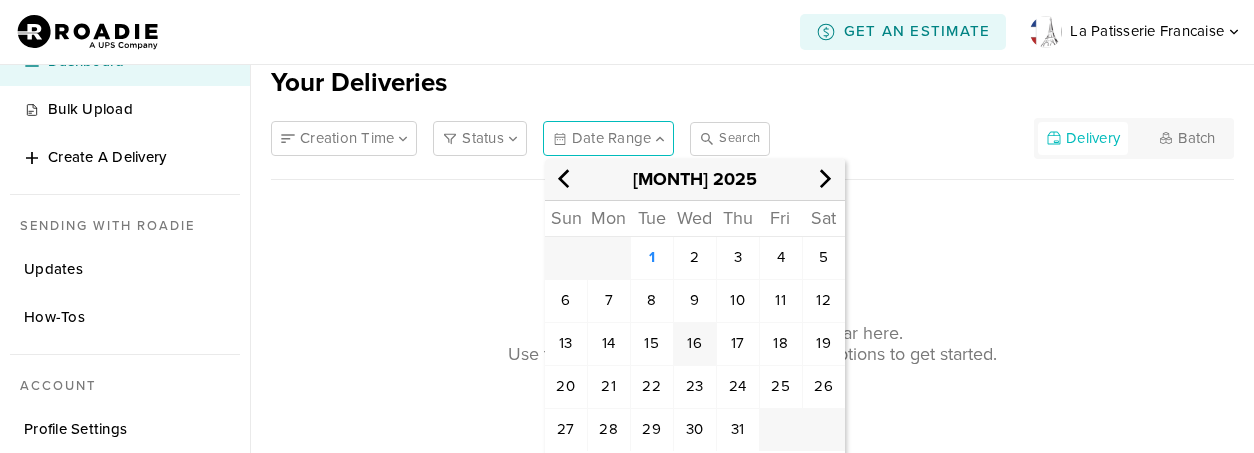 scroll, scrollTop: 31, scrollLeft: 0, axis: vertical 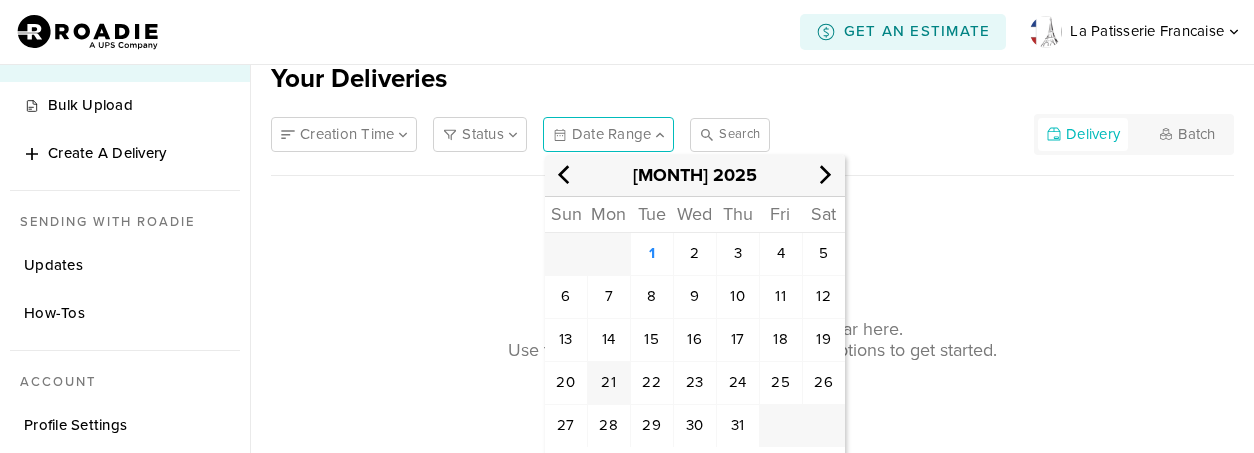 click on "21" at bounding box center [694, 253] 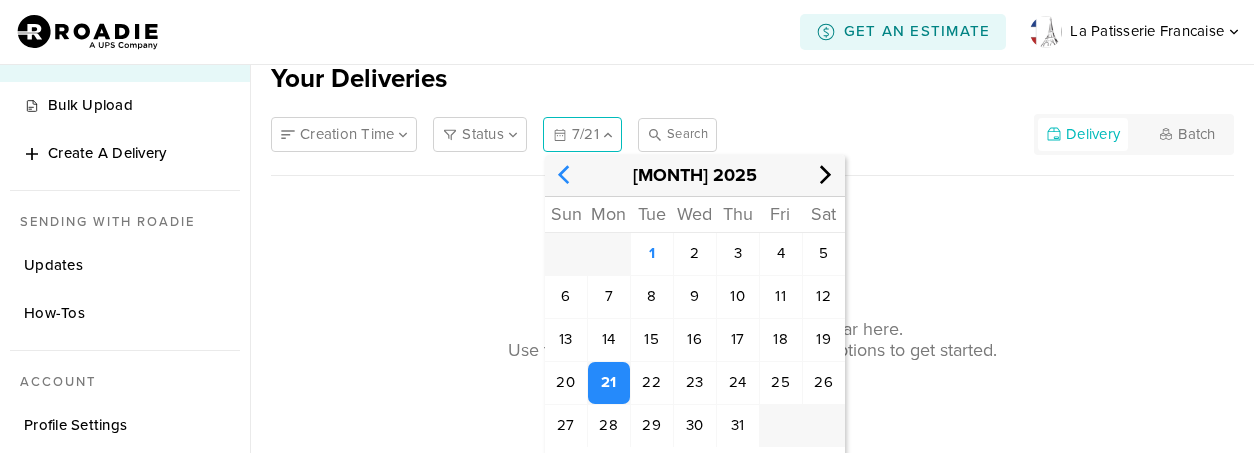 click at bounding box center (565, 175) 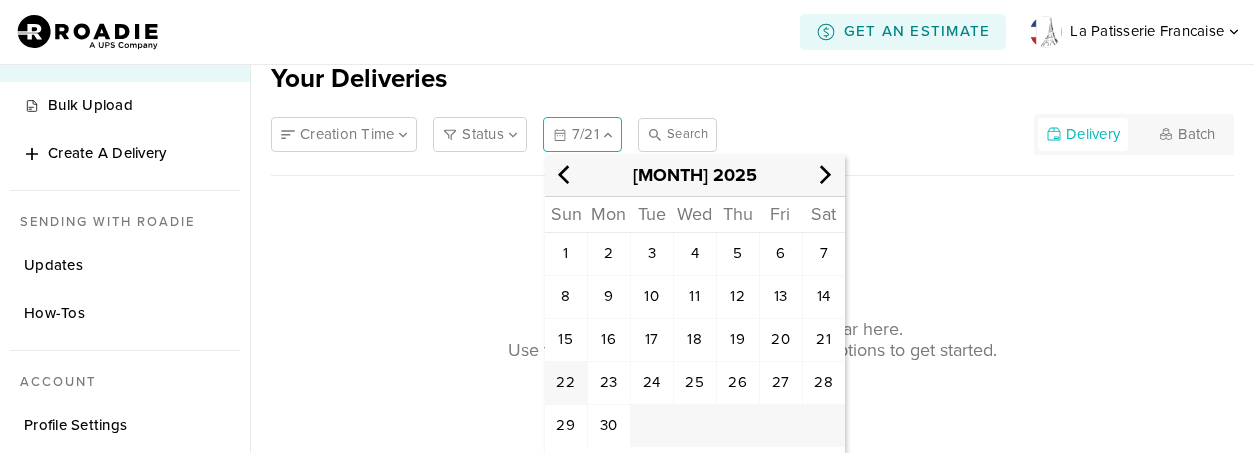 click on "22" at bounding box center (565, 253) 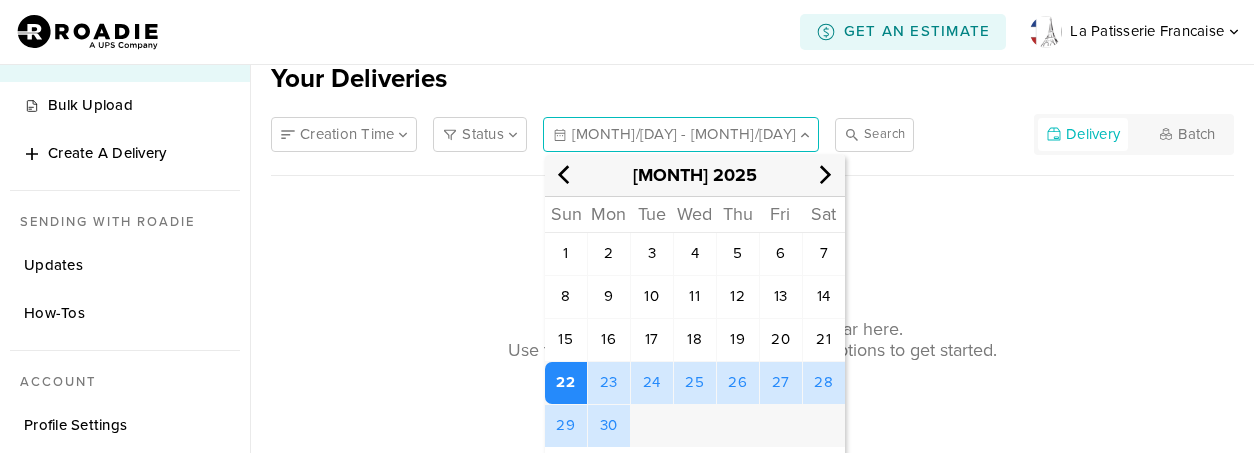 click on "[MONTH]/[DAY] - [MONTH]/[DAY]" at bounding box center (684, 134) 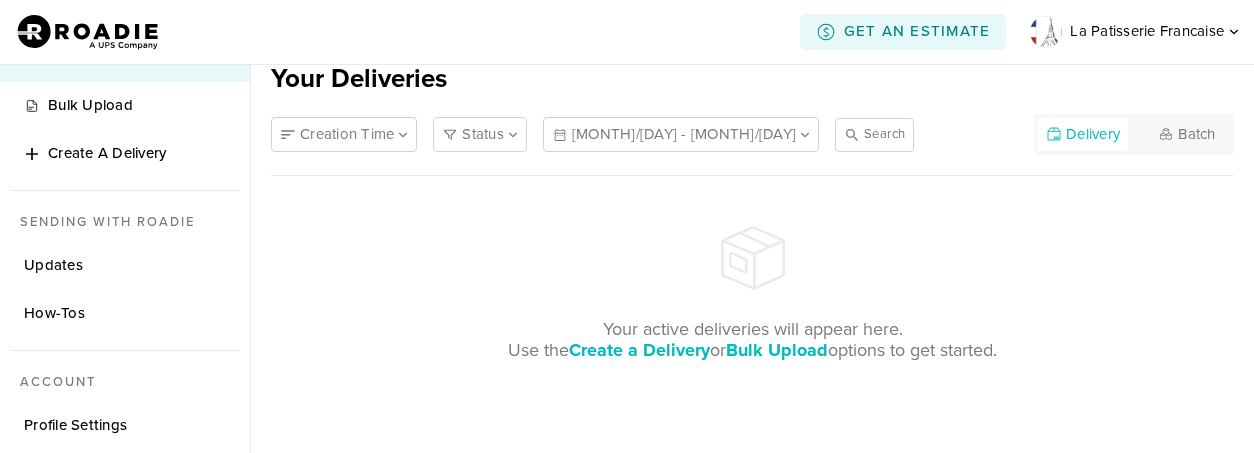 click on "[MONTH]/[DAY] - [MONTH]/[DAY]" at bounding box center [684, 134] 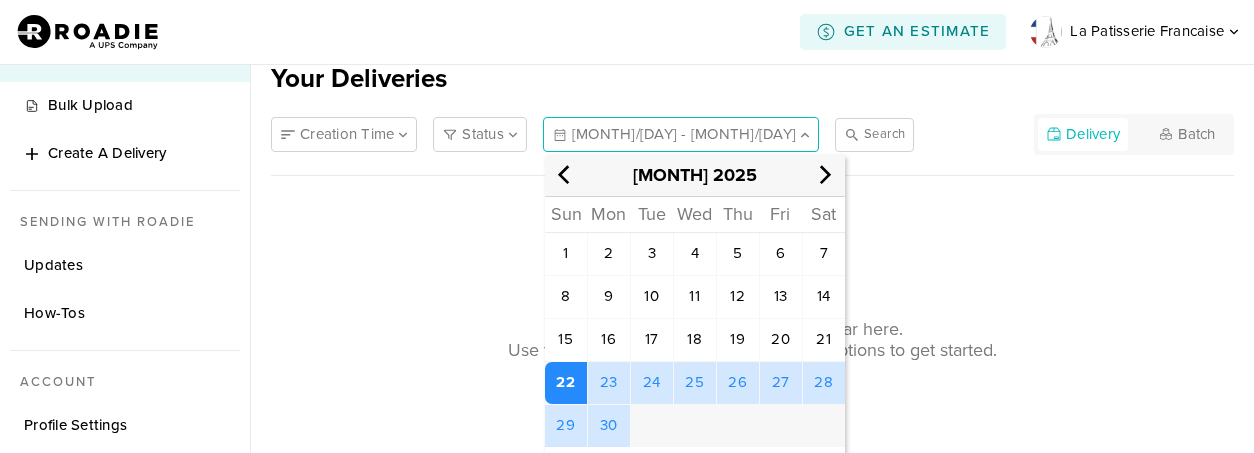 drag, startPoint x: 642, startPoint y: 406, endPoint x: 645, endPoint y: 396, distance: 10.440307 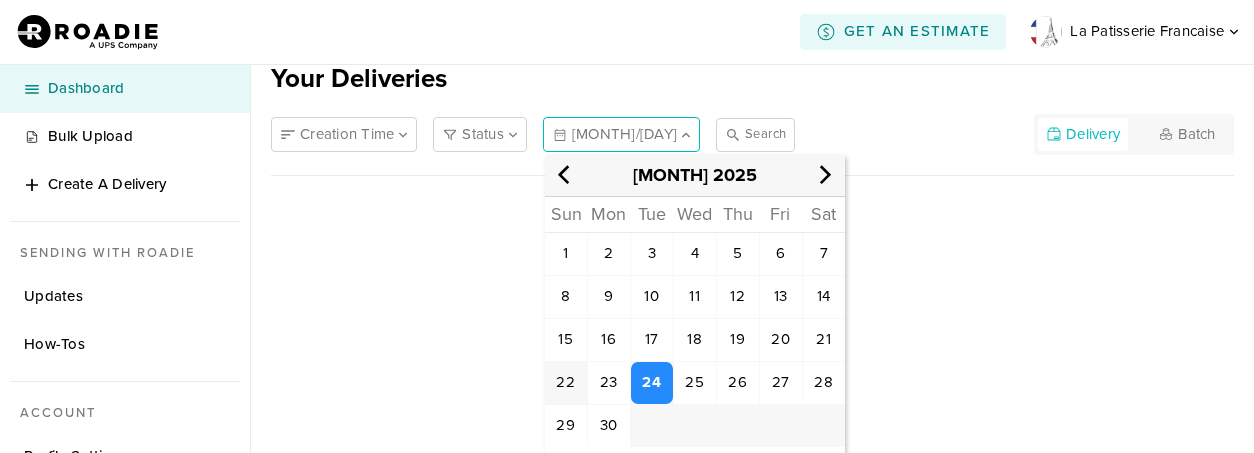 click on "22" at bounding box center (566, 254) 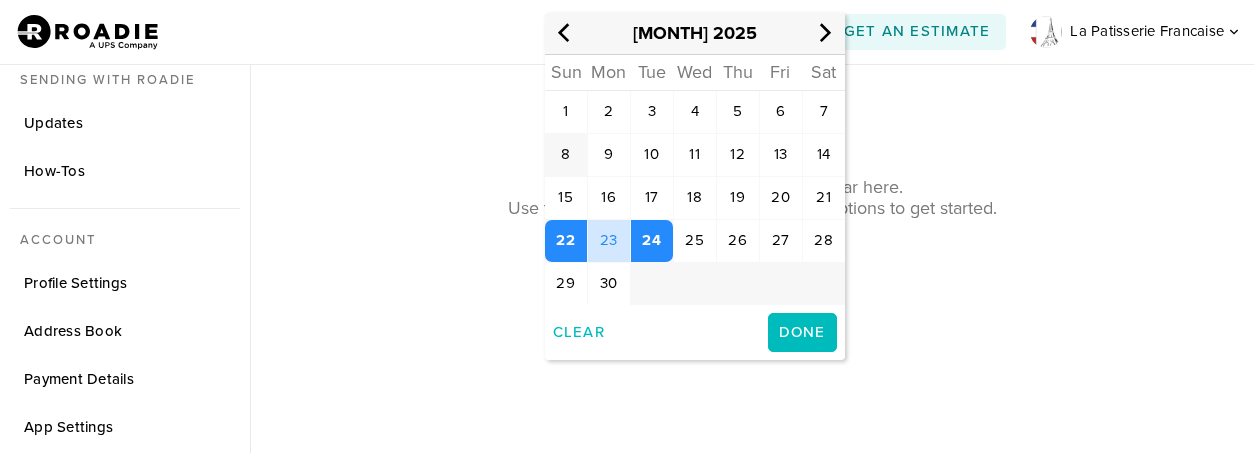 scroll, scrollTop: 268, scrollLeft: 0, axis: vertical 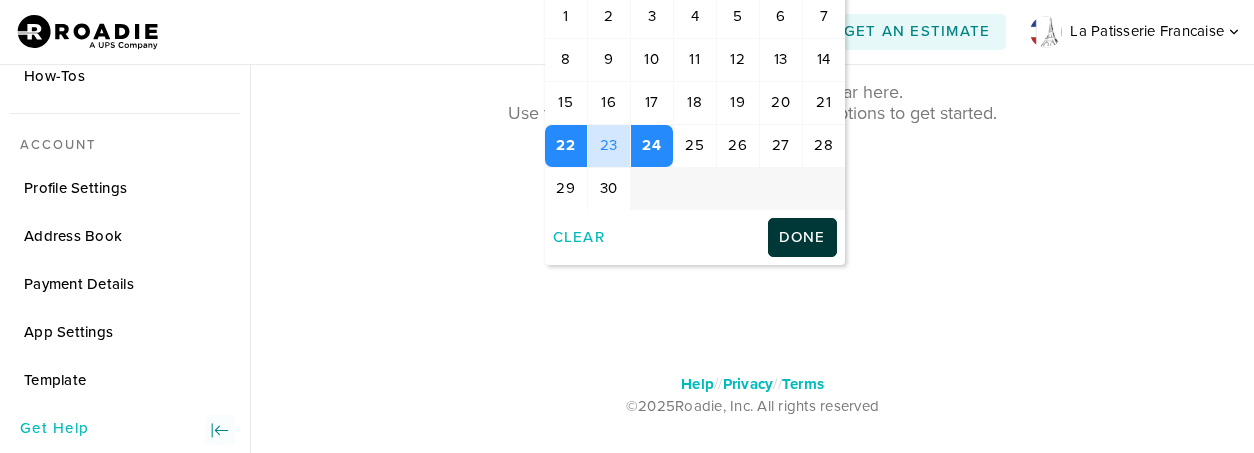 click on "Done" at bounding box center (802, 237) 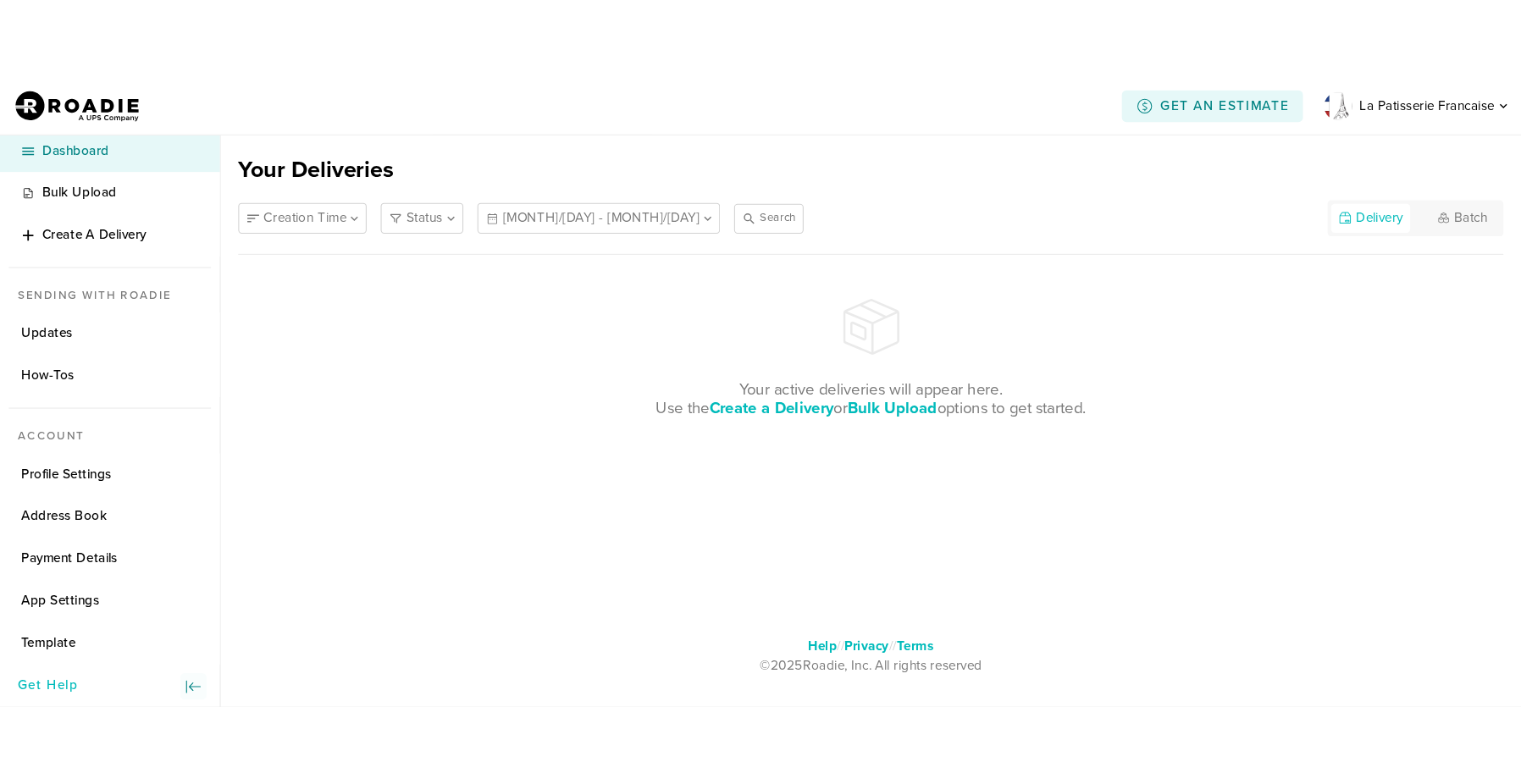 scroll, scrollTop: 0, scrollLeft: 0, axis: both 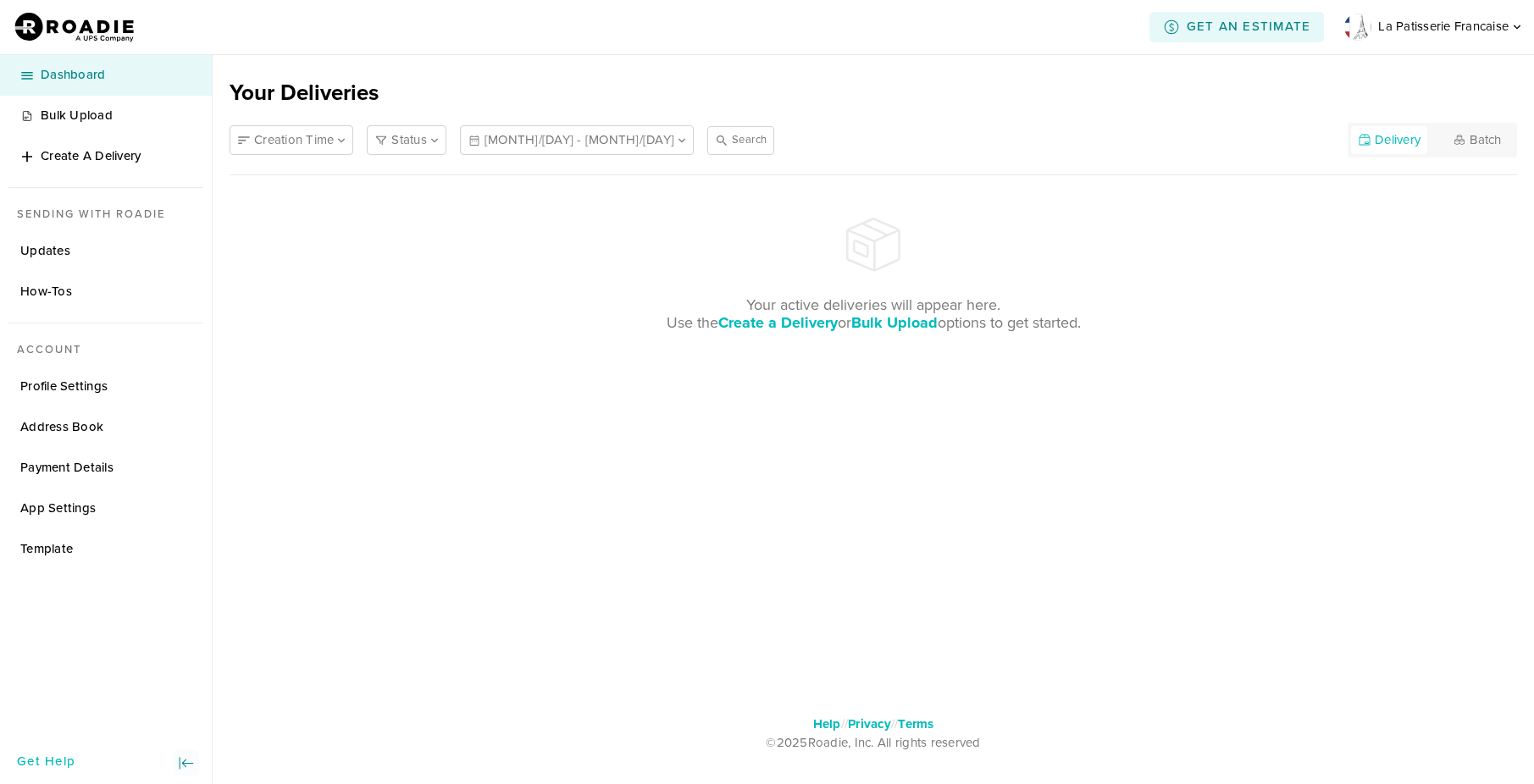 click on "Status" at bounding box center [291, 140] 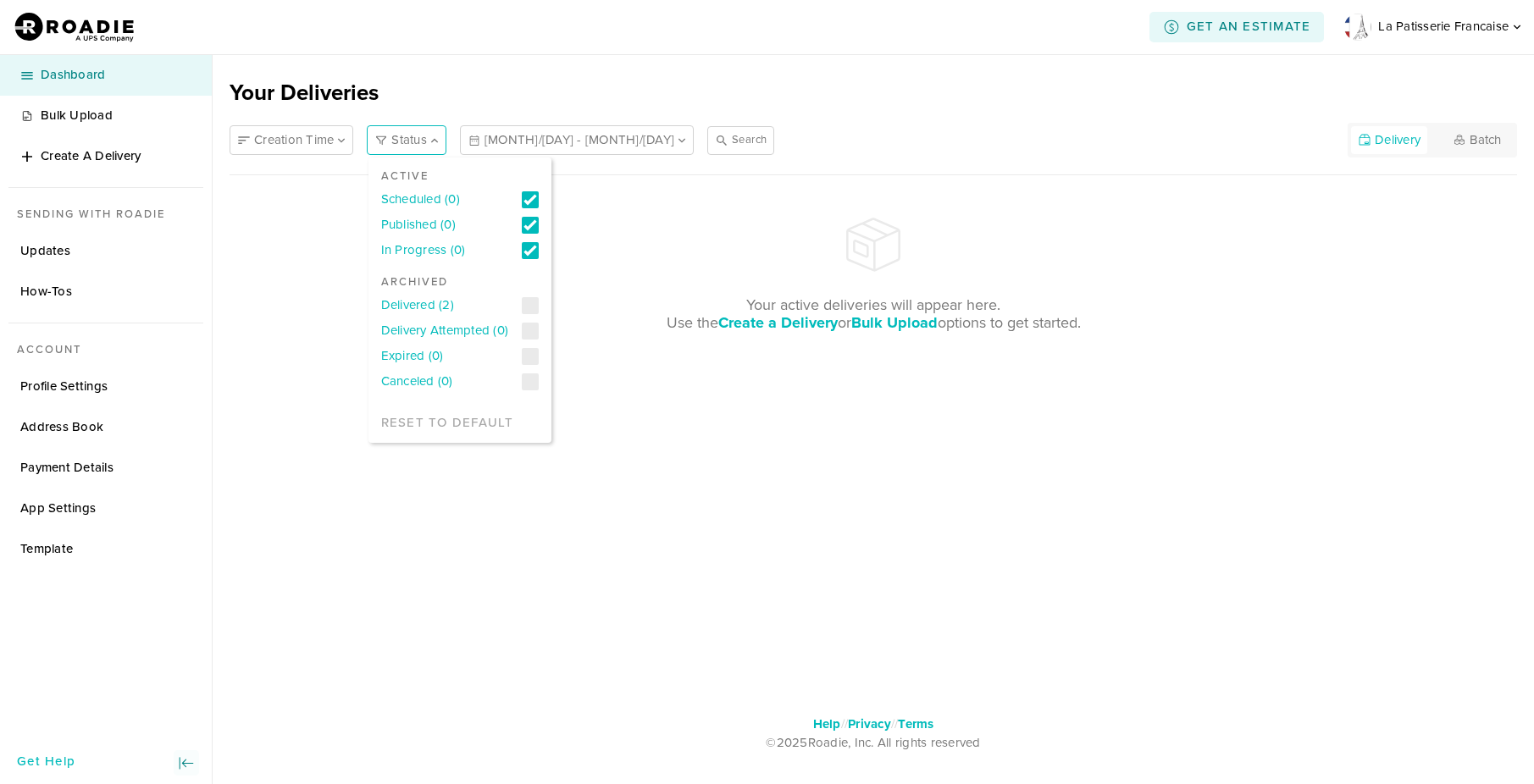 click at bounding box center [530, 306] 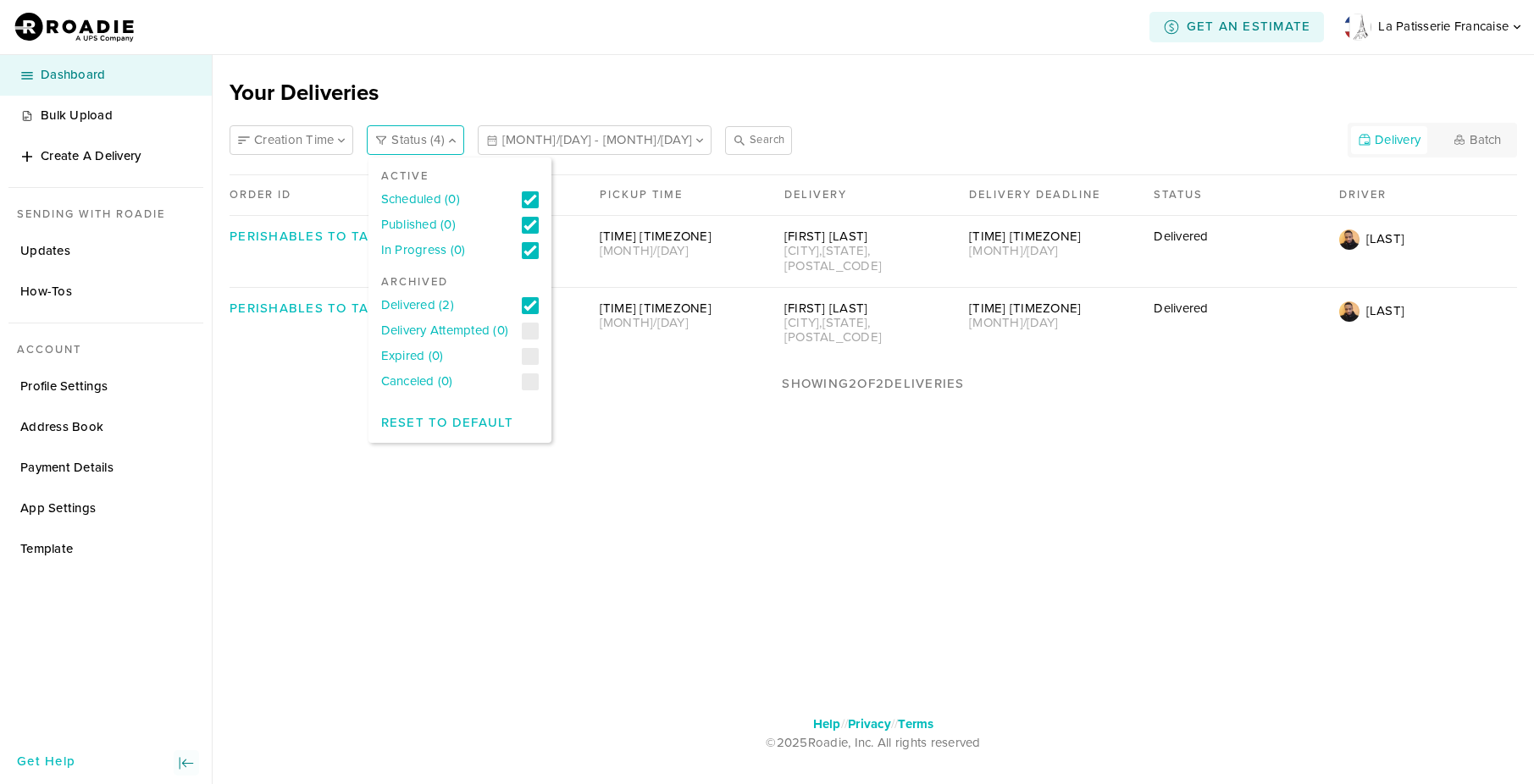 click on "Your Deliveries Creation Time Status (4) 6/22 - 6/24 Search Delivery Batch Order ID Pickup Pickup Time Delivery Delivery Deadline Status Driver Perishables to Tammy [LAST] [CITY] , [STATE] , [POSTAL_CODE] [TIME] [TIMEZONE] 6/23 Tammy Mendez [CITY] , [STATE] , [POSTAL_CODE] [TIME] [TIMEZONE] Delivered Conrad M. Perishables to Tammy [LAST] [CITY] , [STATE] , [POSTAL_CODE] [TIME] [TIMEZONE] 6/23 Tammy Mendez [CITY] , [STATE] , [POSTAL_CODE] [TIME] [TIMEZONE] Delivered Conrad M. Showing 2 of 2 Deliveries" at bounding box center [873, 367] 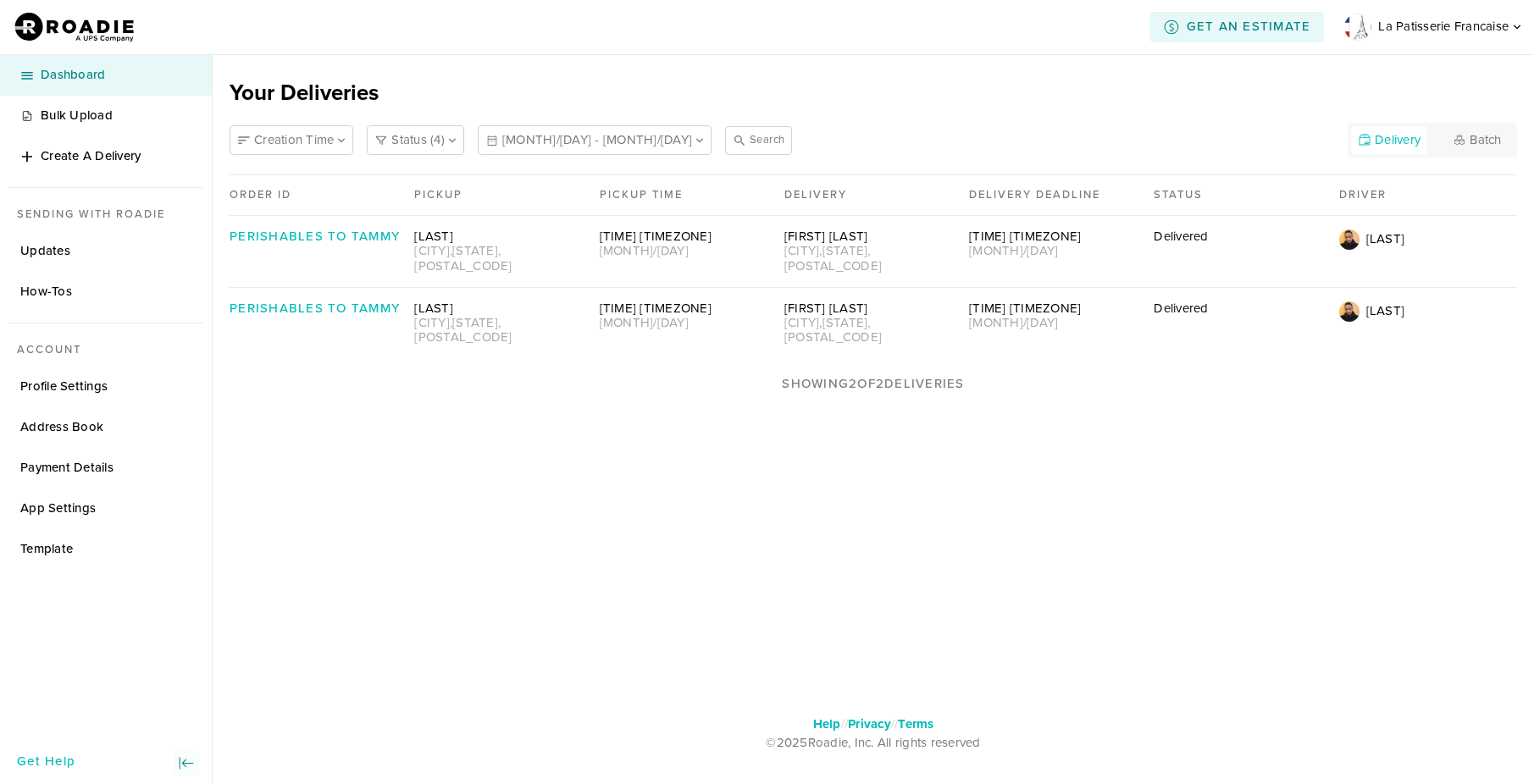 click on "Status (4)" at bounding box center [291, 140] 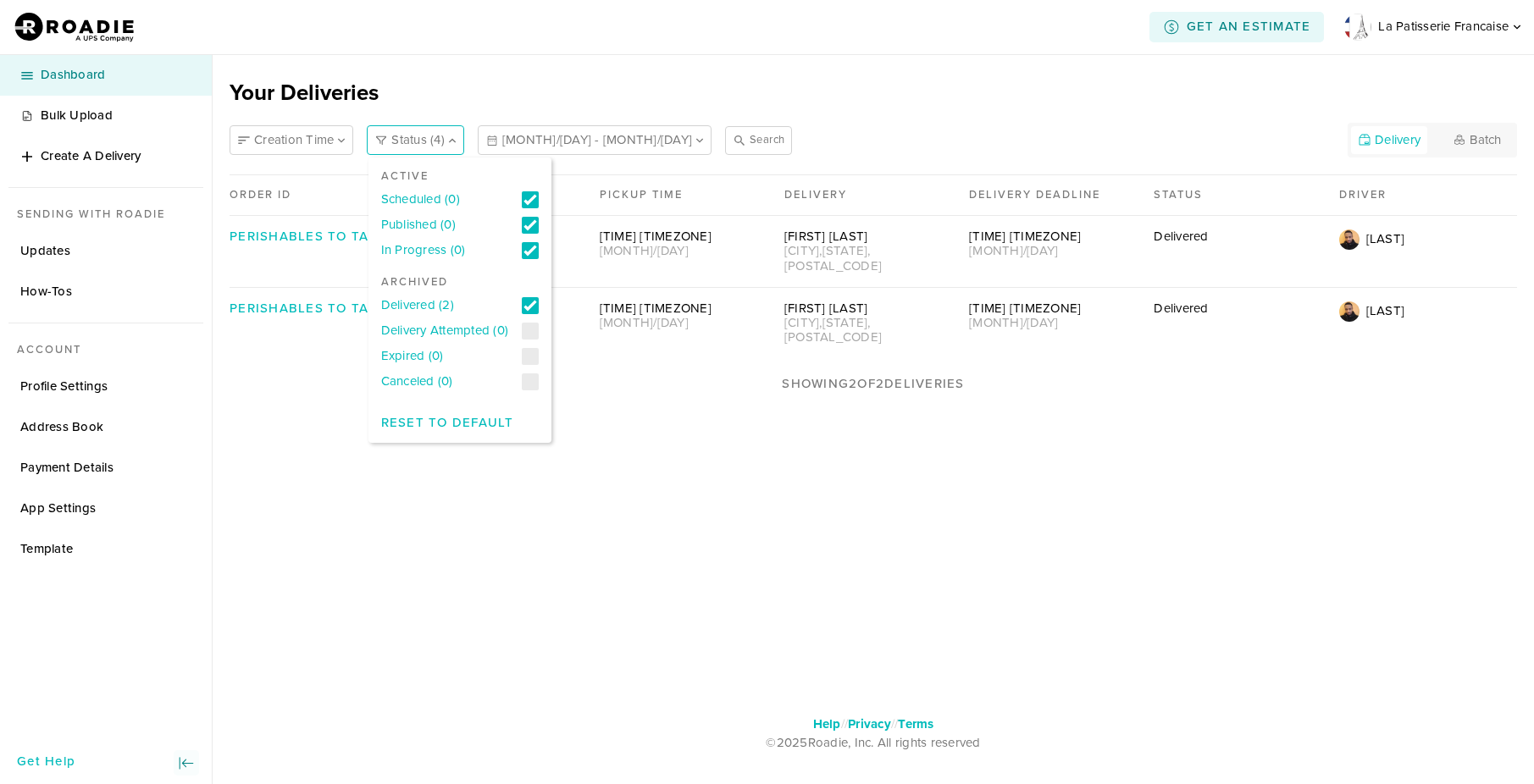 click at bounding box center (341, 141) 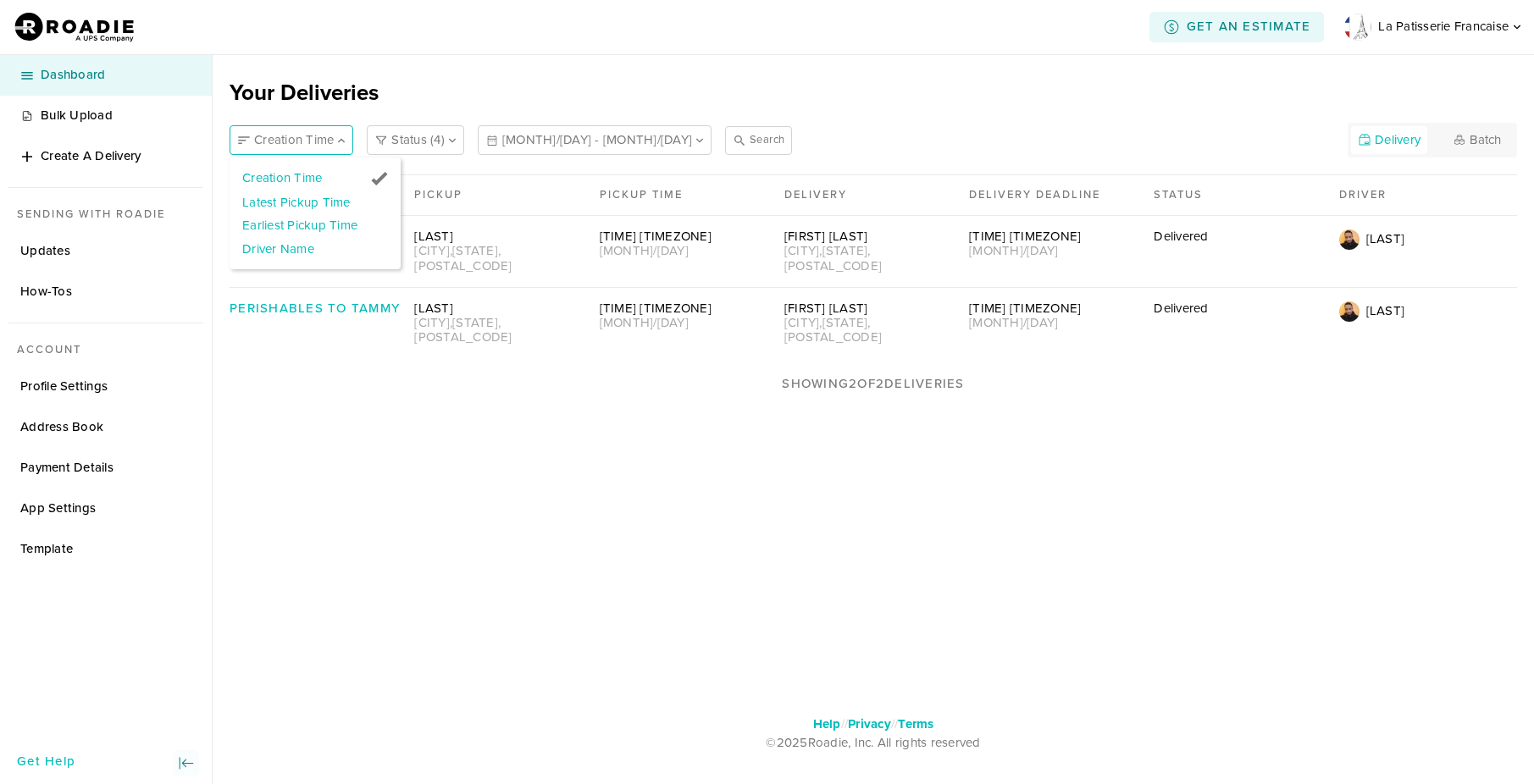 click on "Driver Name" at bounding box center [300, 249] 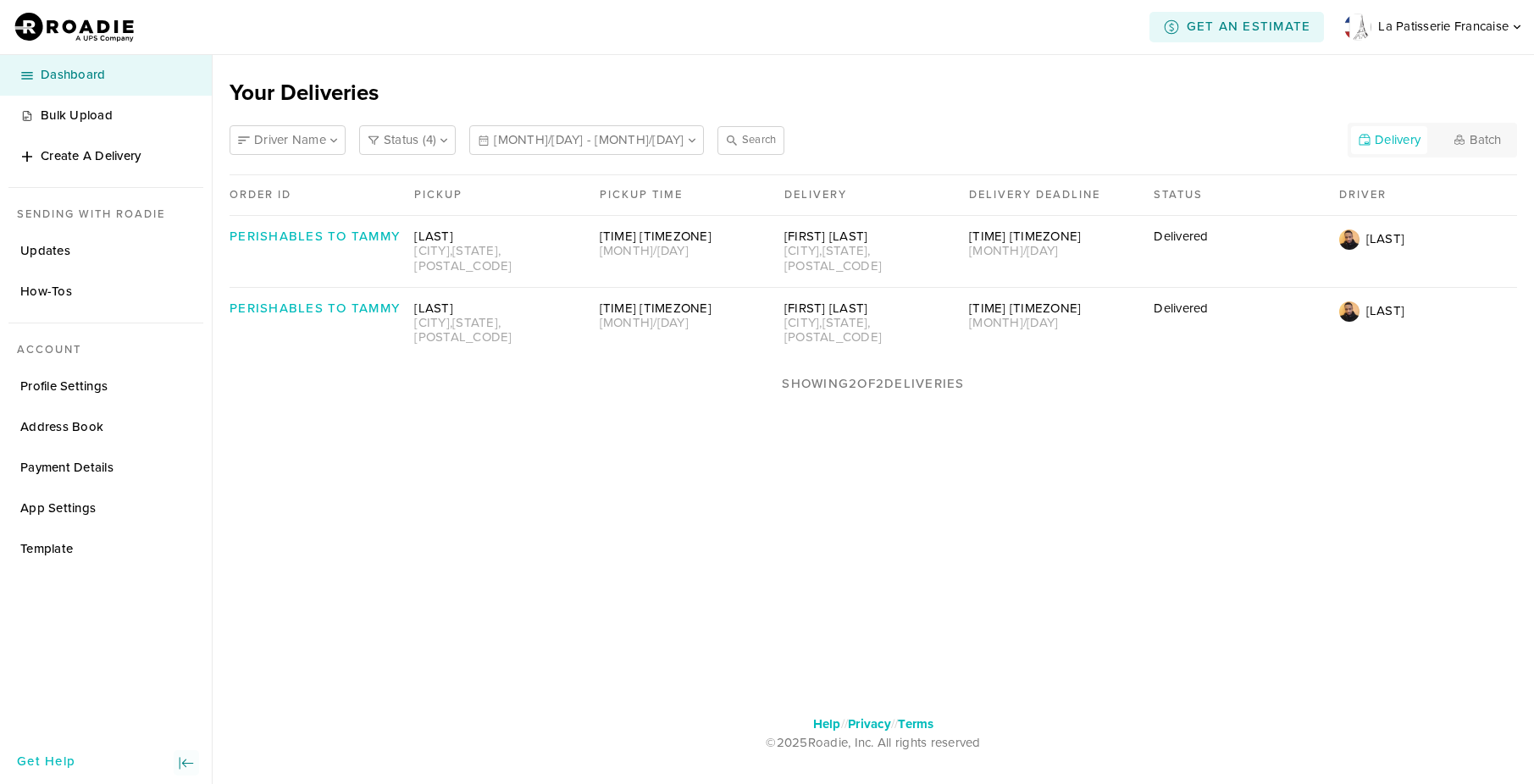 click at bounding box center (334, 141) 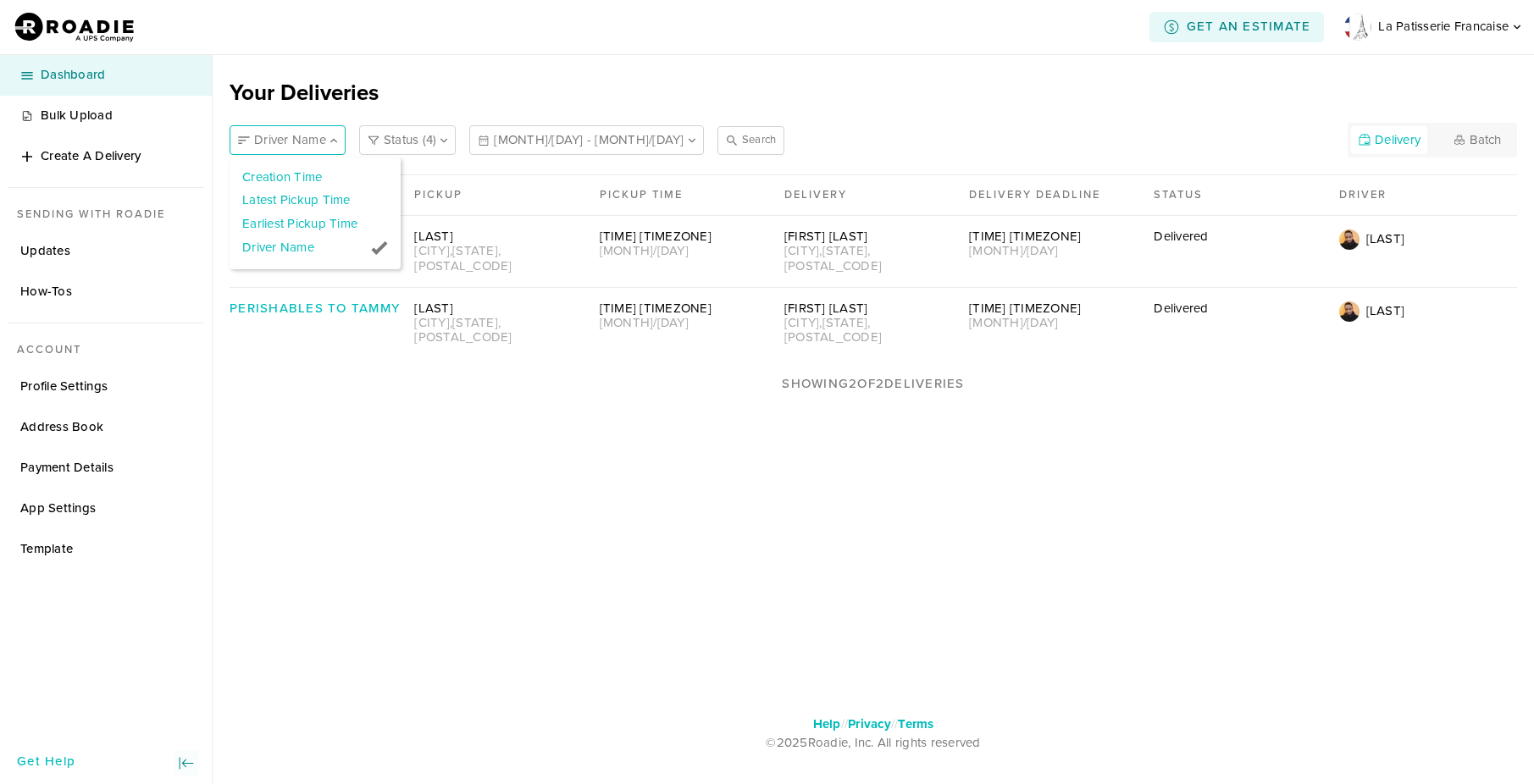 click on "Creation Time" at bounding box center (300, 177) 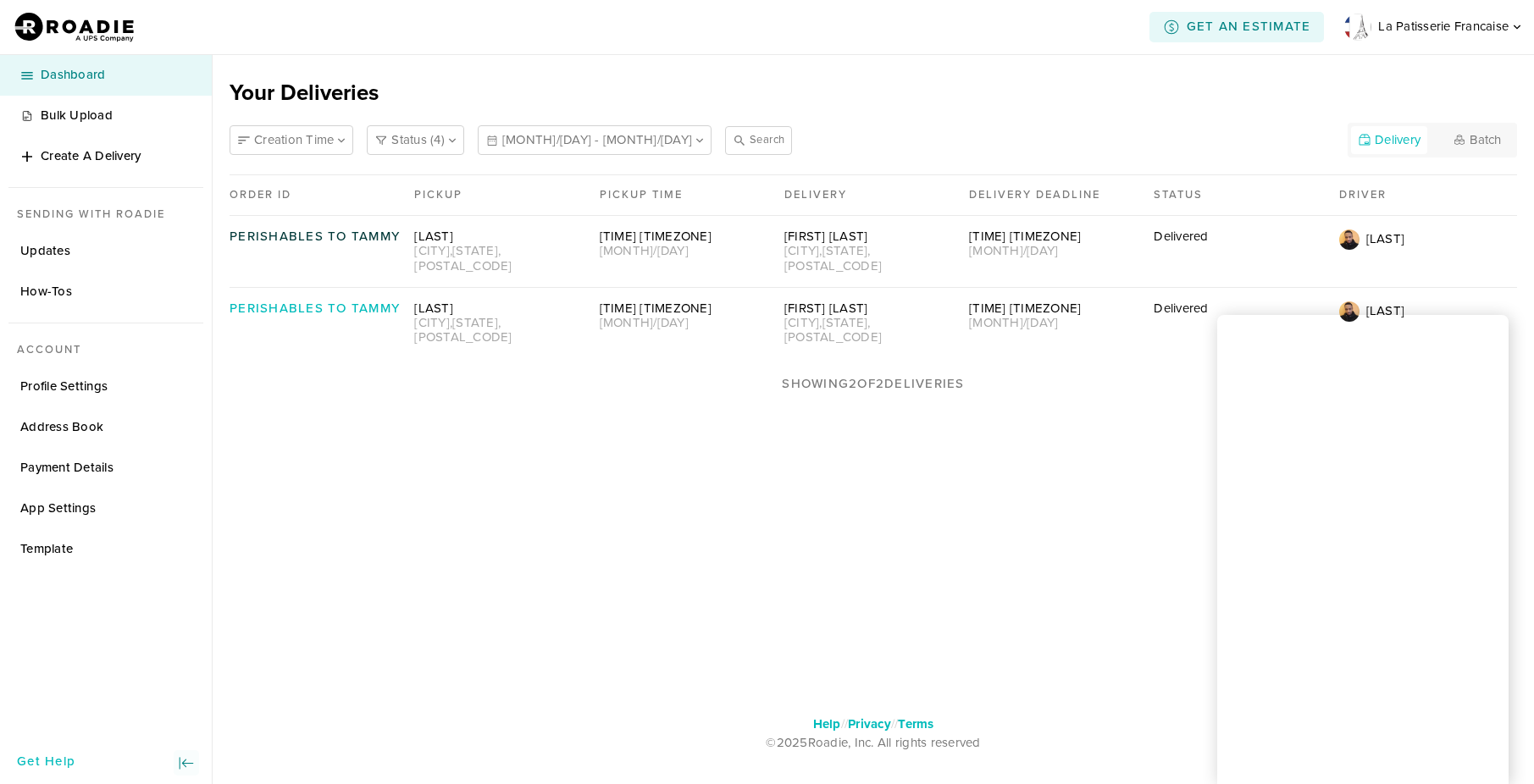 click on "Perishables to Tammy" at bounding box center (318, 236) 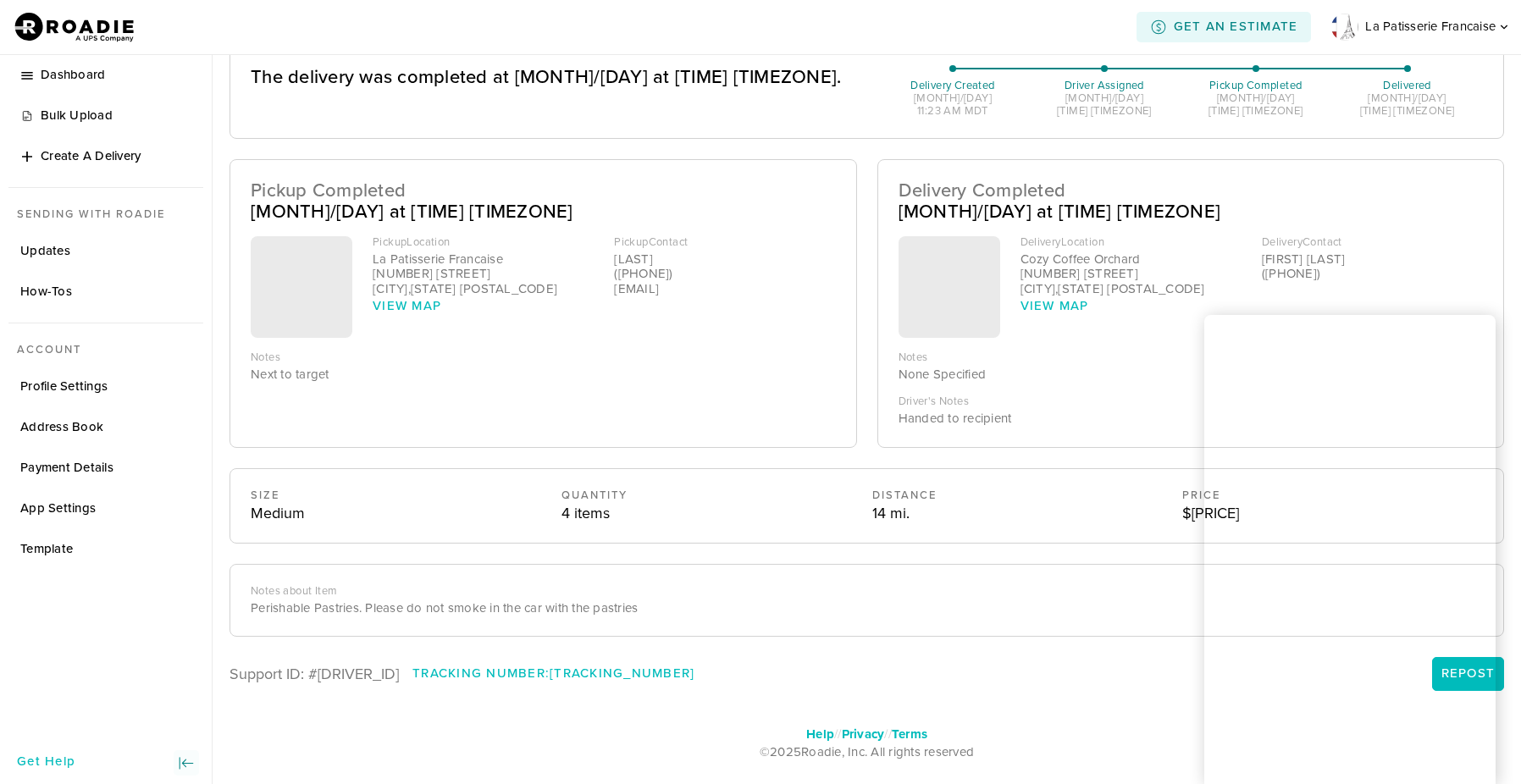 scroll, scrollTop: 0, scrollLeft: 0, axis: both 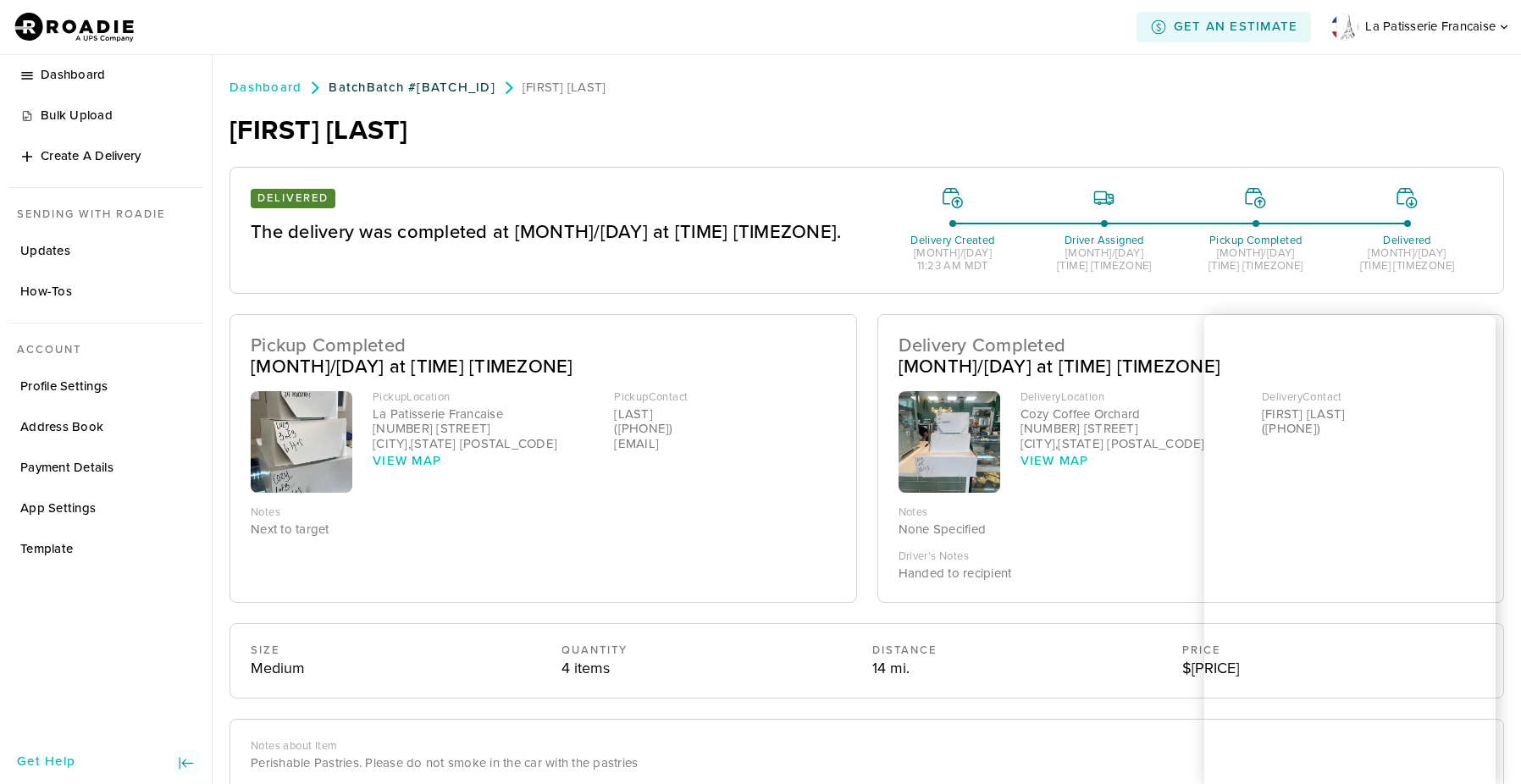 click on "Batch #[BATCH_ID]" at bounding box center [412, 87] 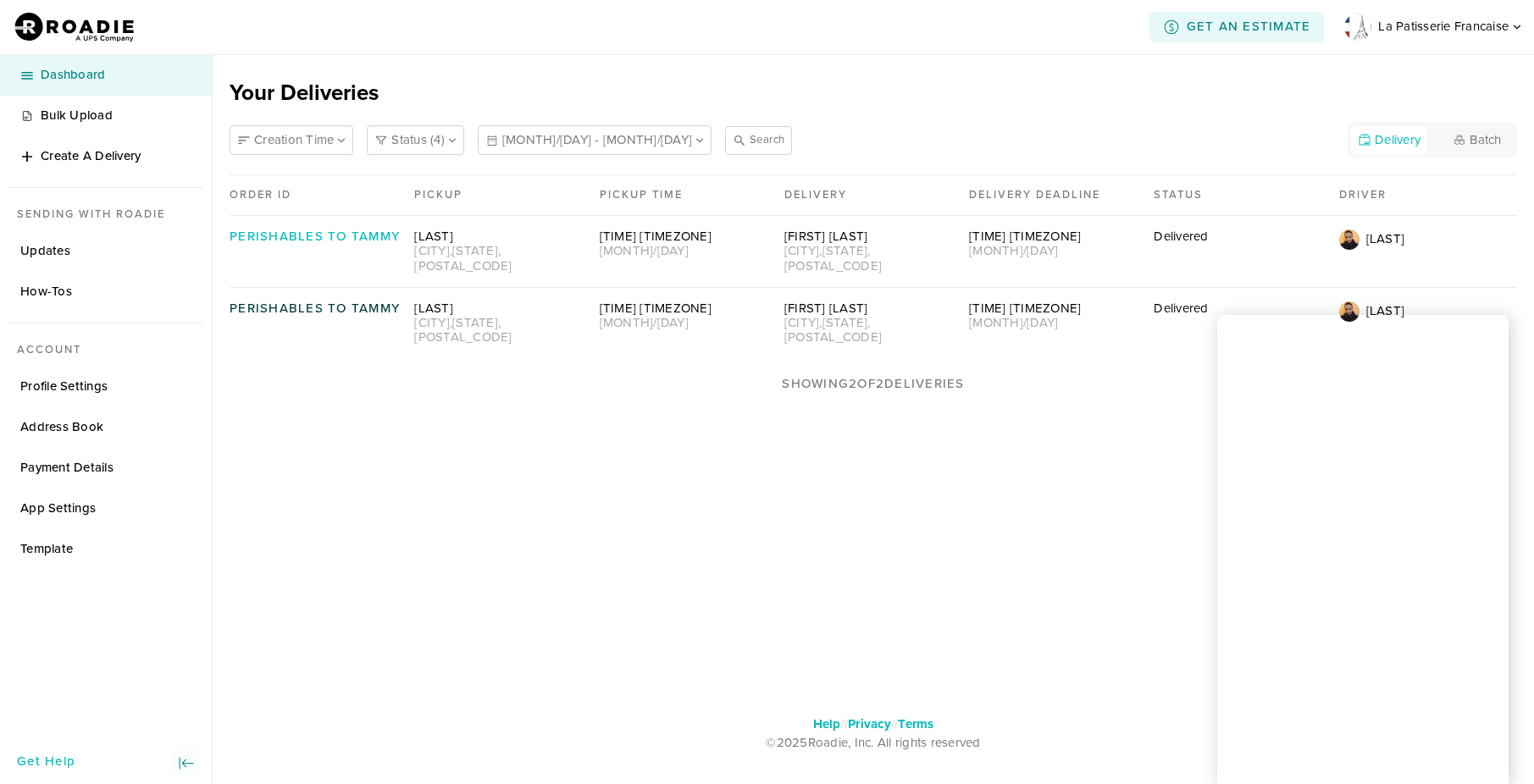 click on "Perishables to Tammy" at bounding box center (318, 308) 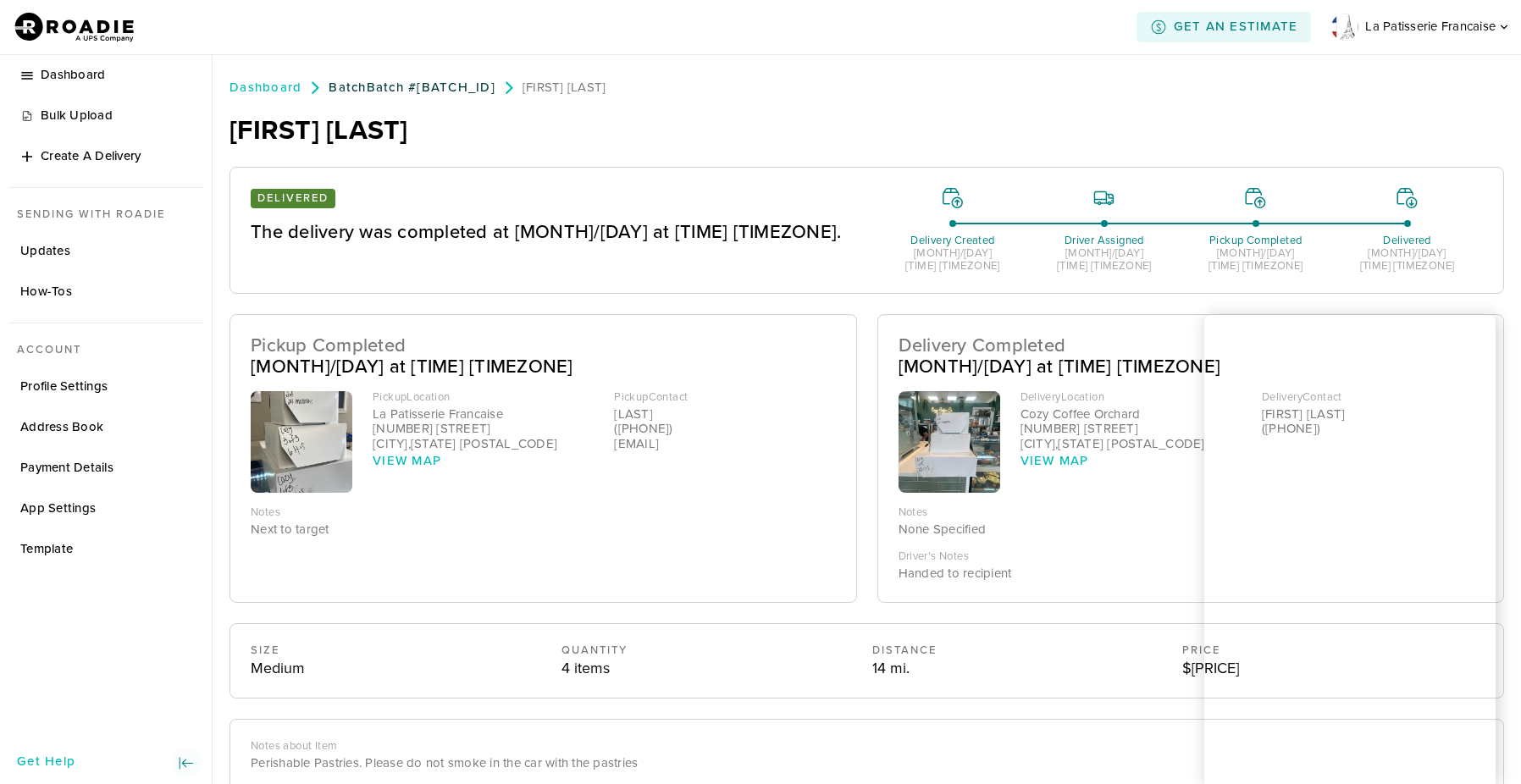 click on "Batch #[BATCH_ID]" at bounding box center [412, 87] 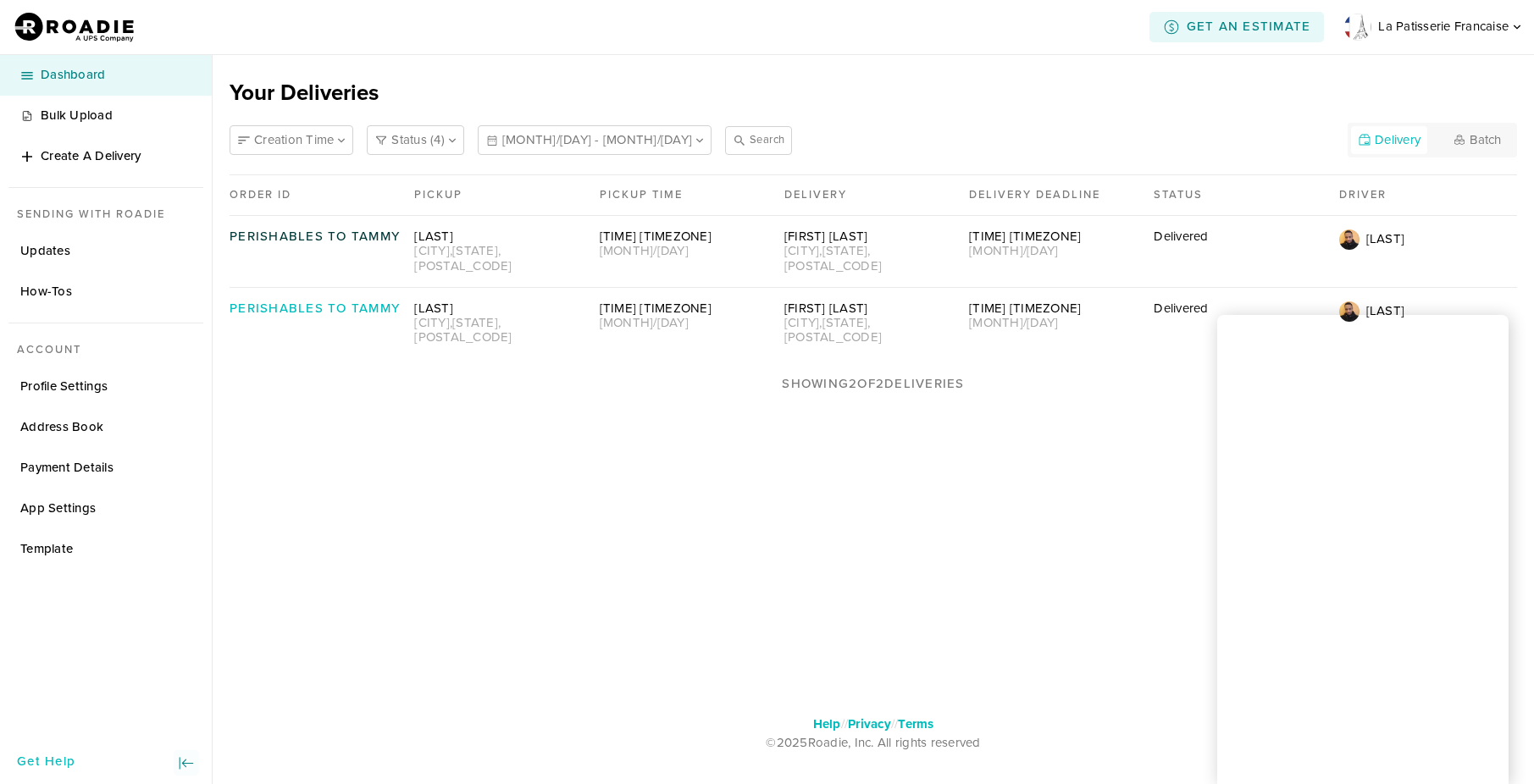 click on "Perishables to Tammy" at bounding box center [318, 251] 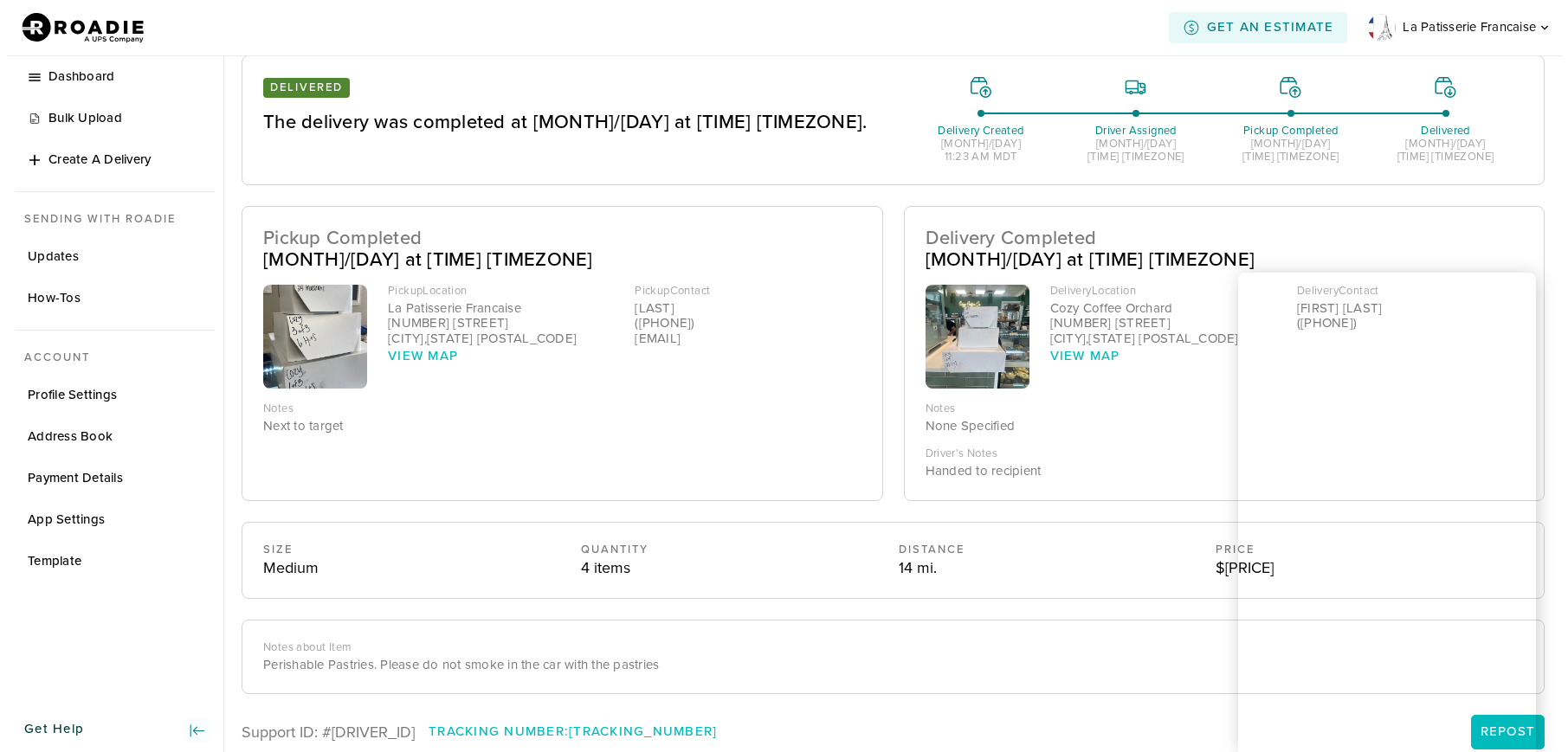 scroll, scrollTop: 0, scrollLeft: 0, axis: both 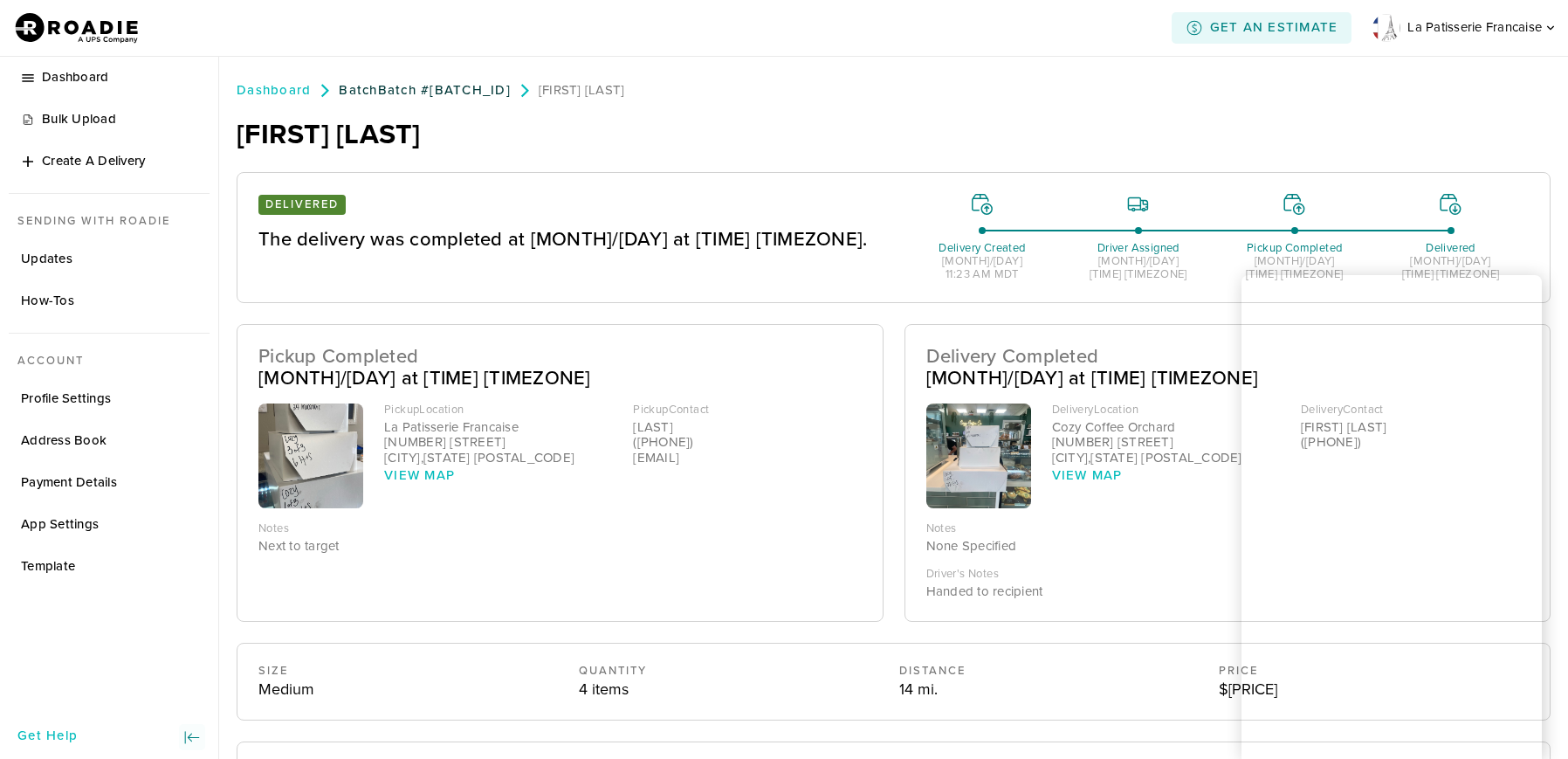 click on "Batch #[BATCH_ID]" at bounding box center (424, 90) 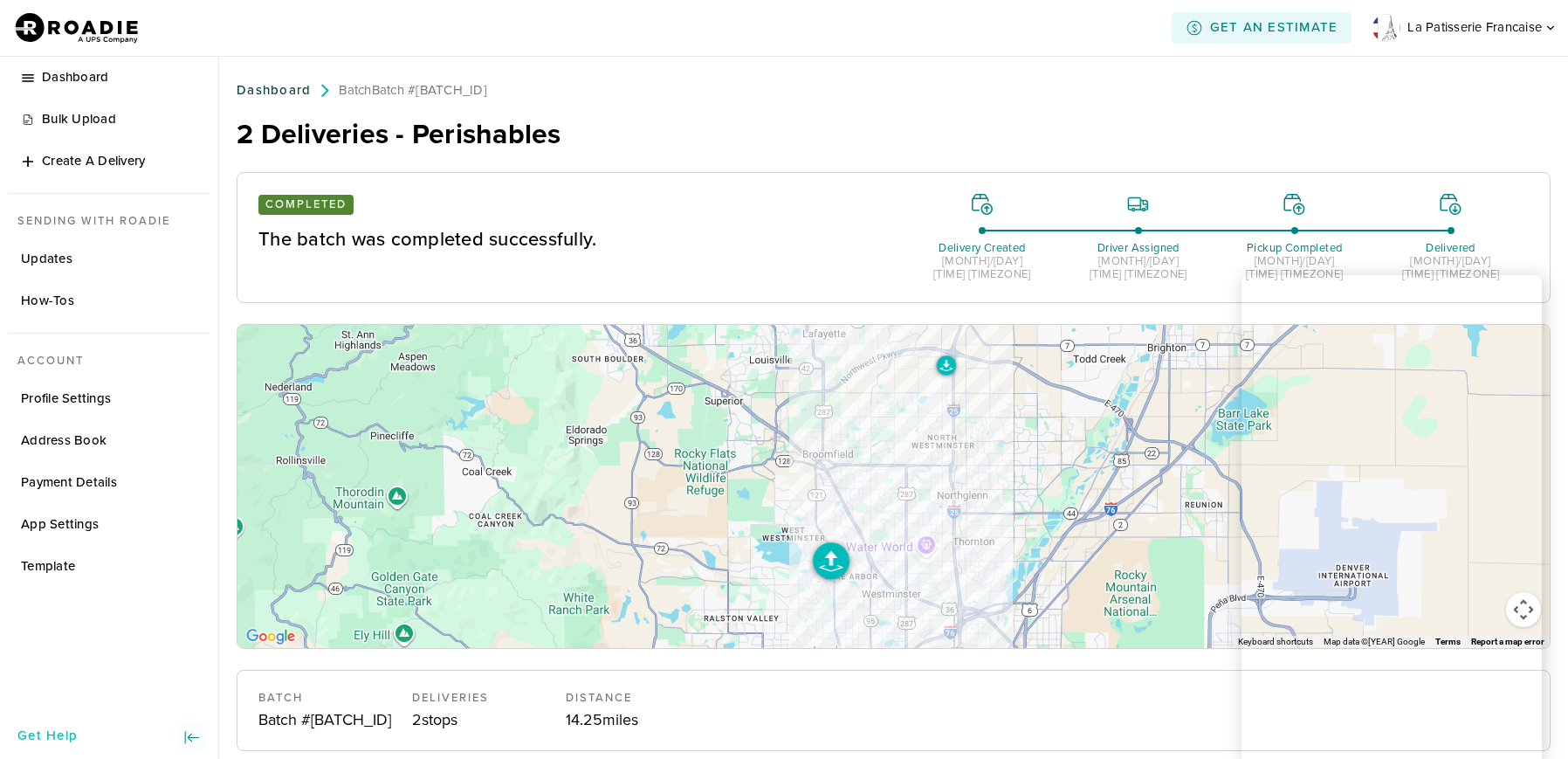 click on "Dashboard" at bounding box center [273, 90] 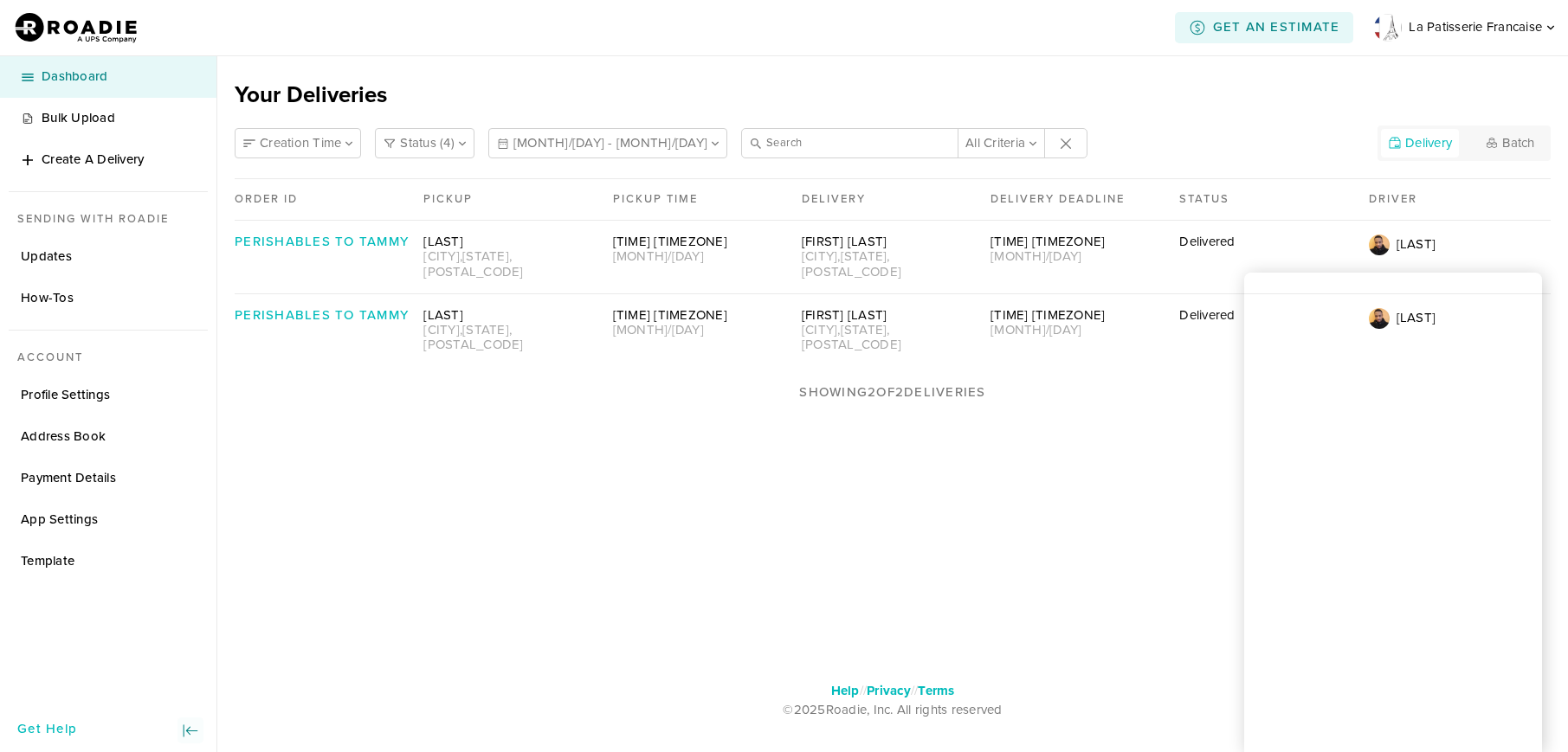 click at bounding box center (349, 144) 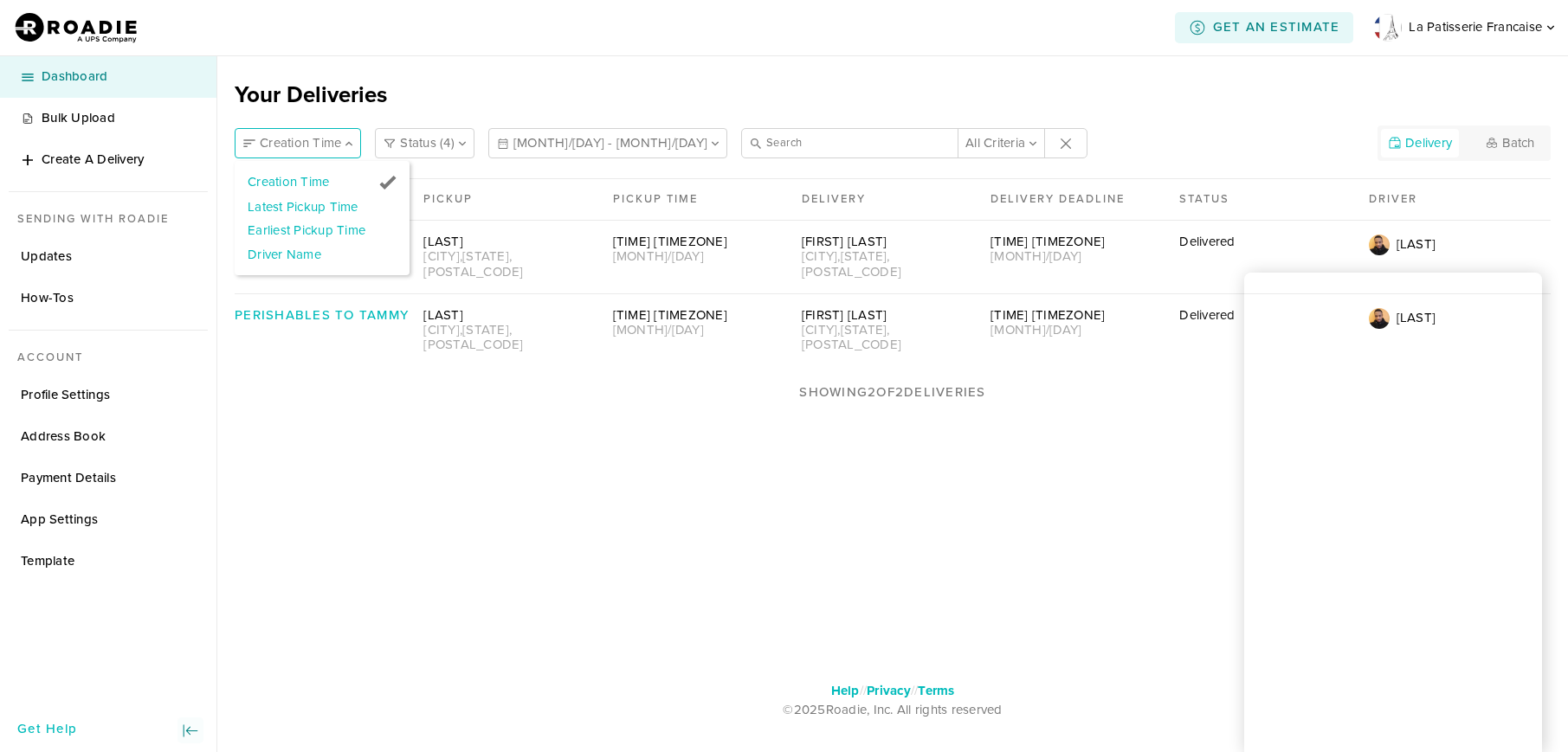 click at bounding box center (349, 143) 